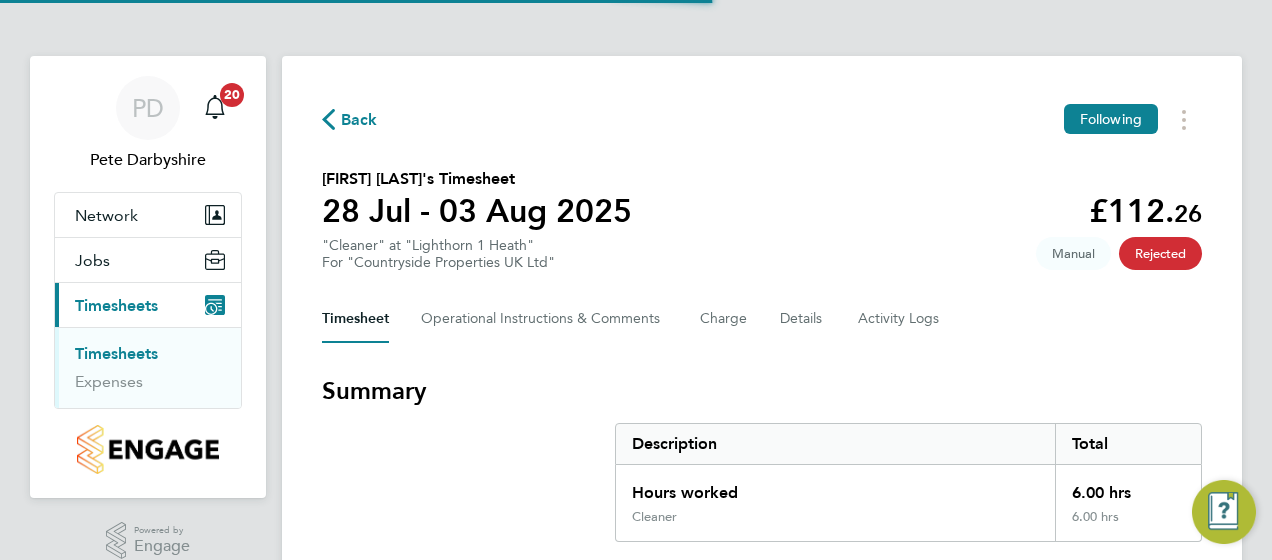 scroll, scrollTop: 0, scrollLeft: 0, axis: both 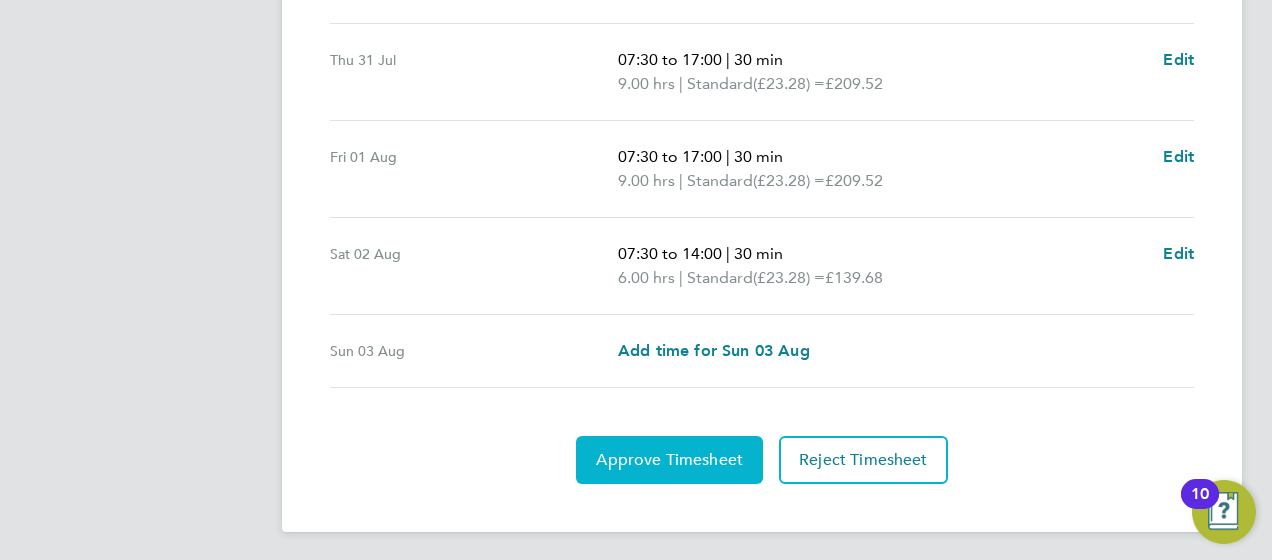 click on "Approve Timesheet" 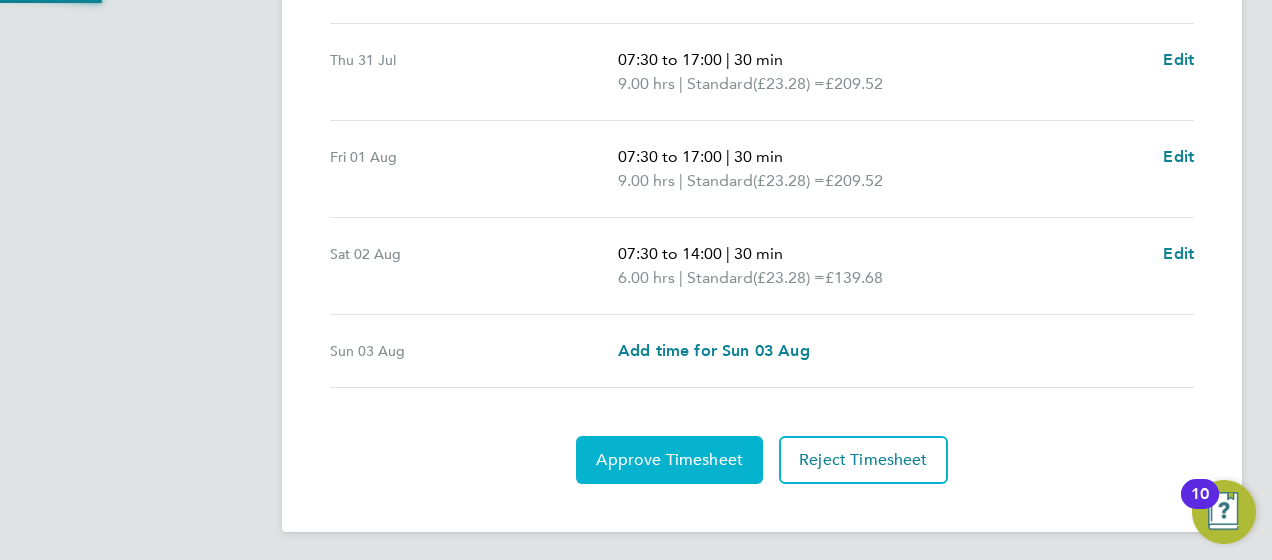 scroll, scrollTop: 0, scrollLeft: 0, axis: both 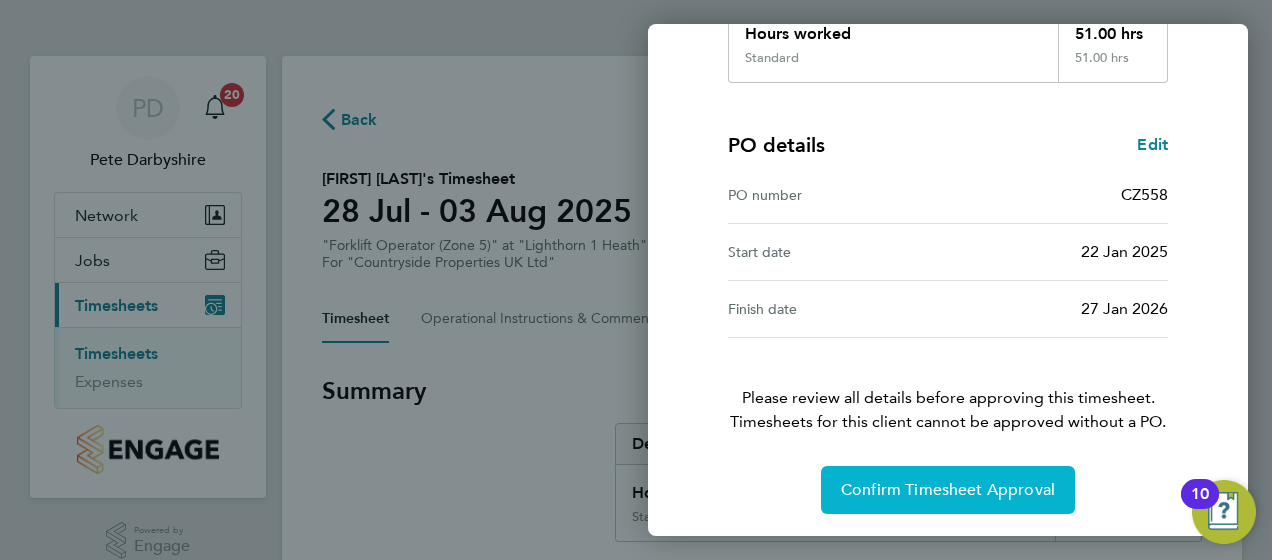 click on "Confirm Timesheet Approval" 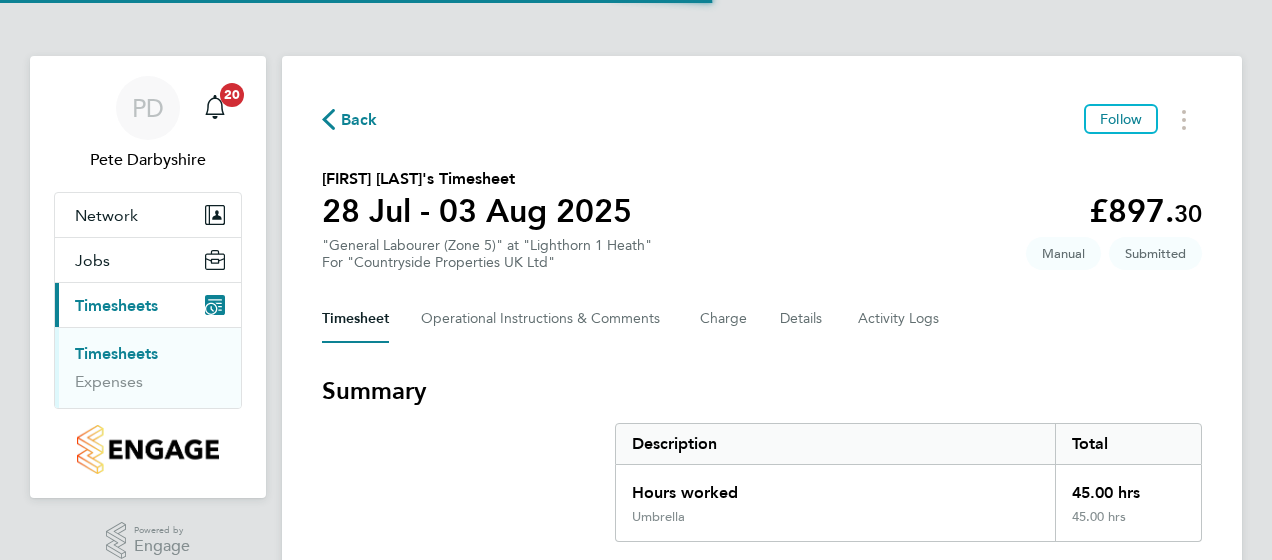 scroll, scrollTop: 0, scrollLeft: 0, axis: both 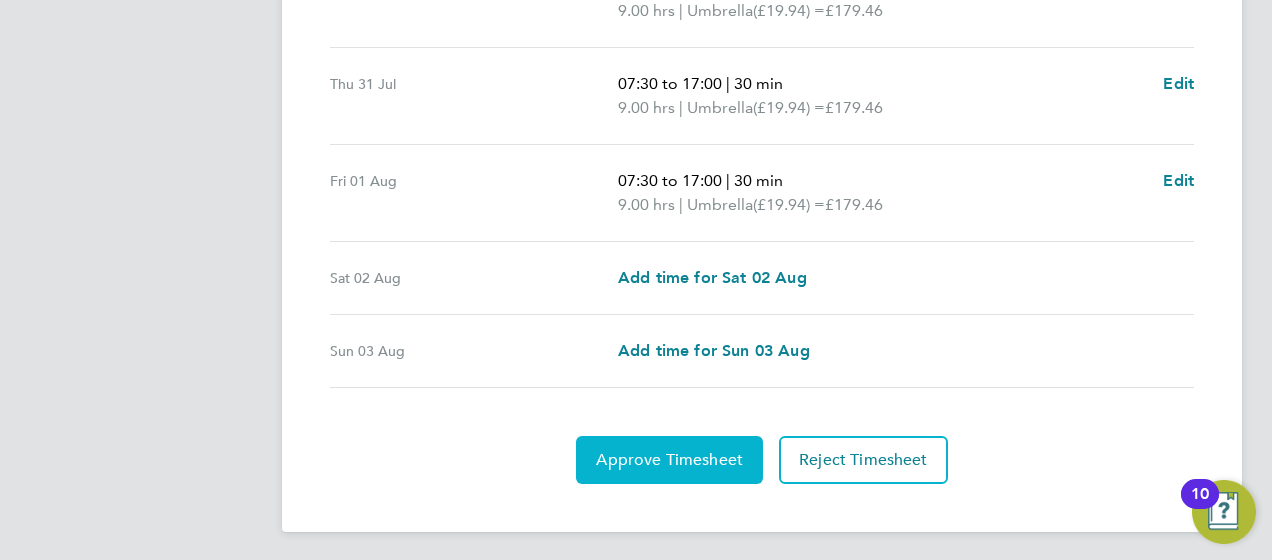 click on "Approve Timesheet" 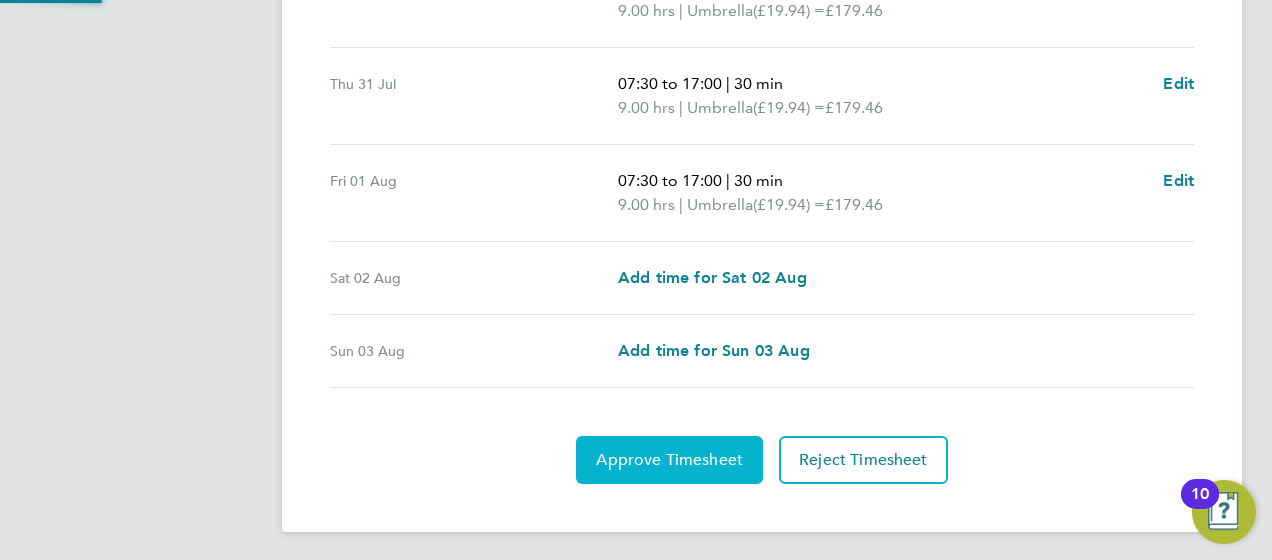 scroll, scrollTop: 0, scrollLeft: 0, axis: both 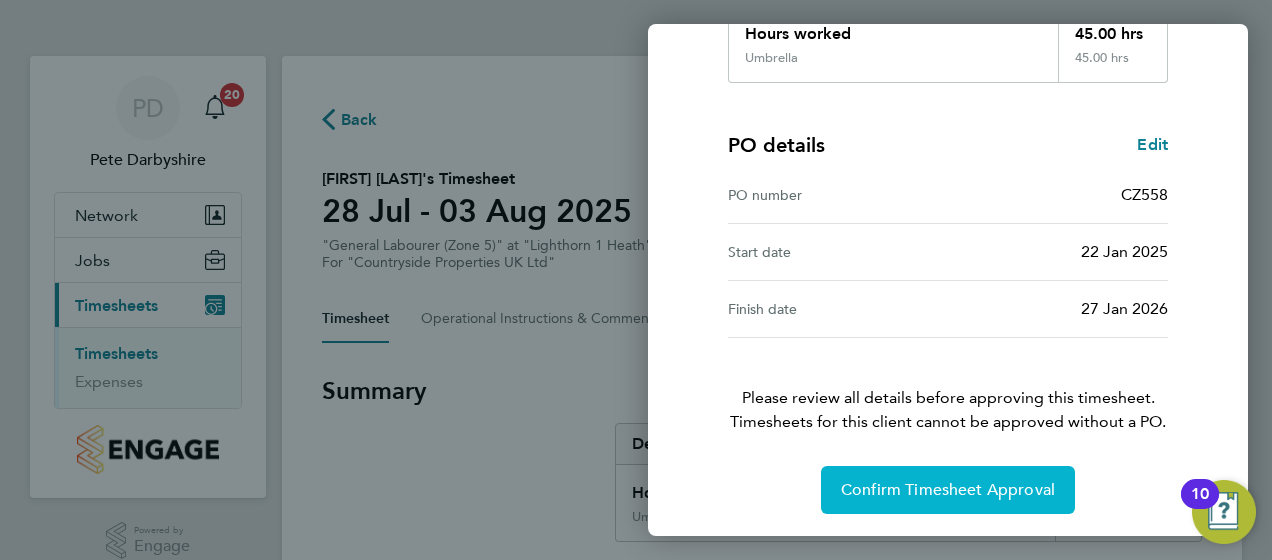 click on "Confirm Timesheet Approval" 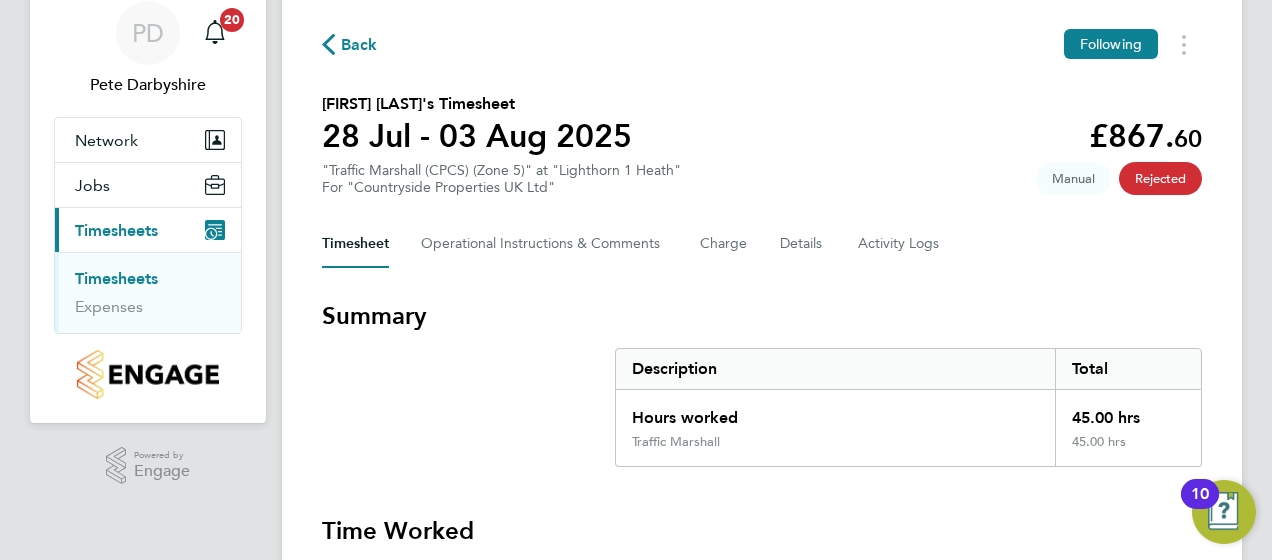 scroll, scrollTop: 82, scrollLeft: 0, axis: vertical 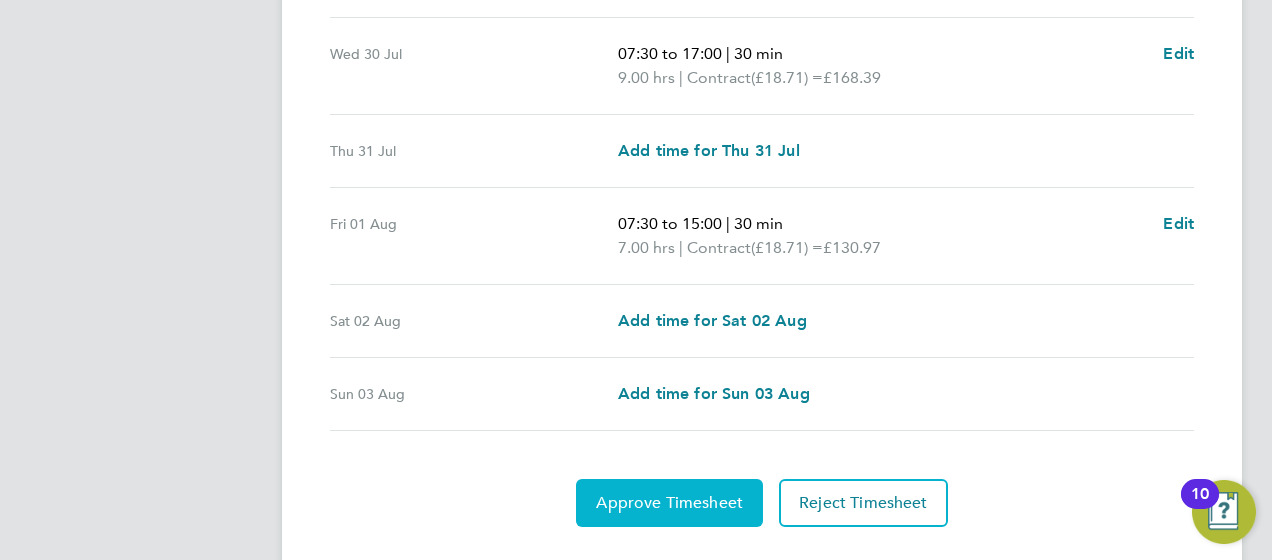 click on "Approve Timesheet" 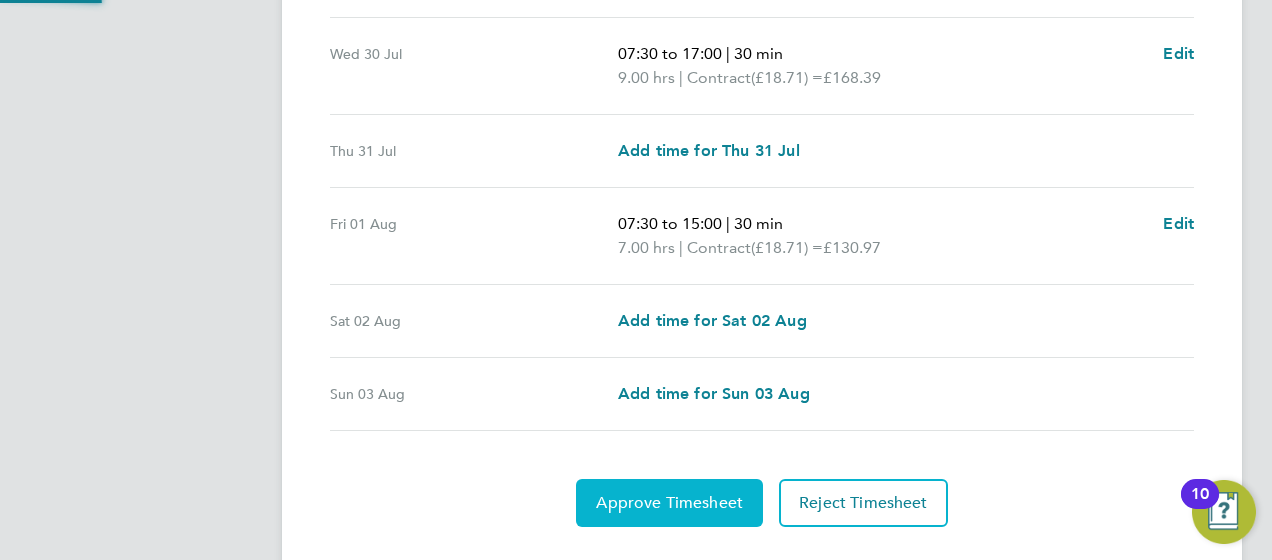 scroll, scrollTop: 0, scrollLeft: 0, axis: both 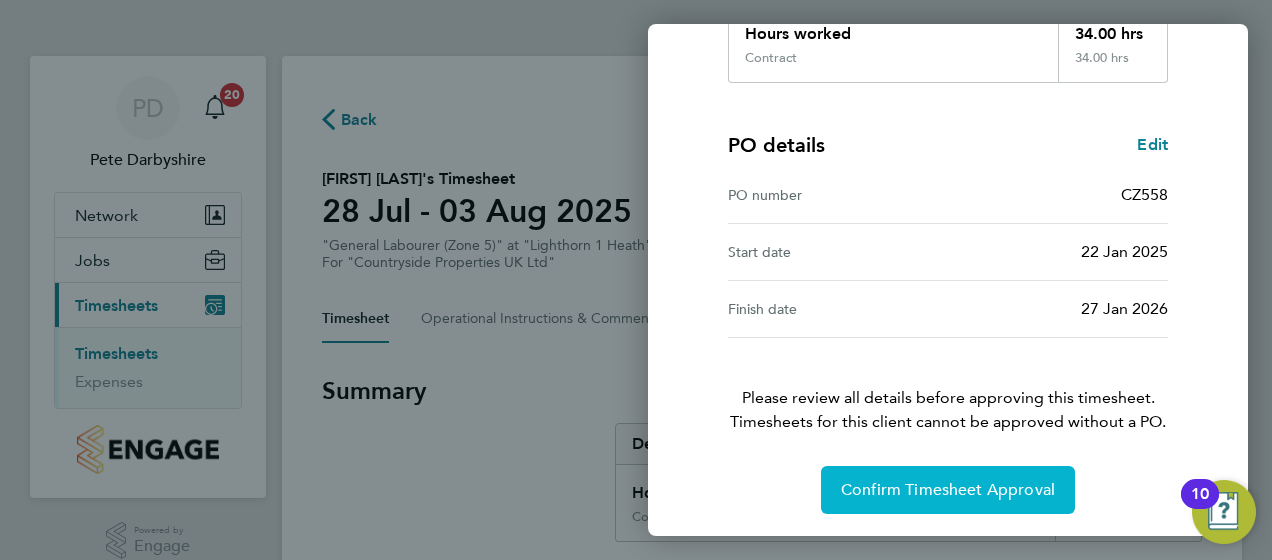 click on "Confirm Timesheet Approval" 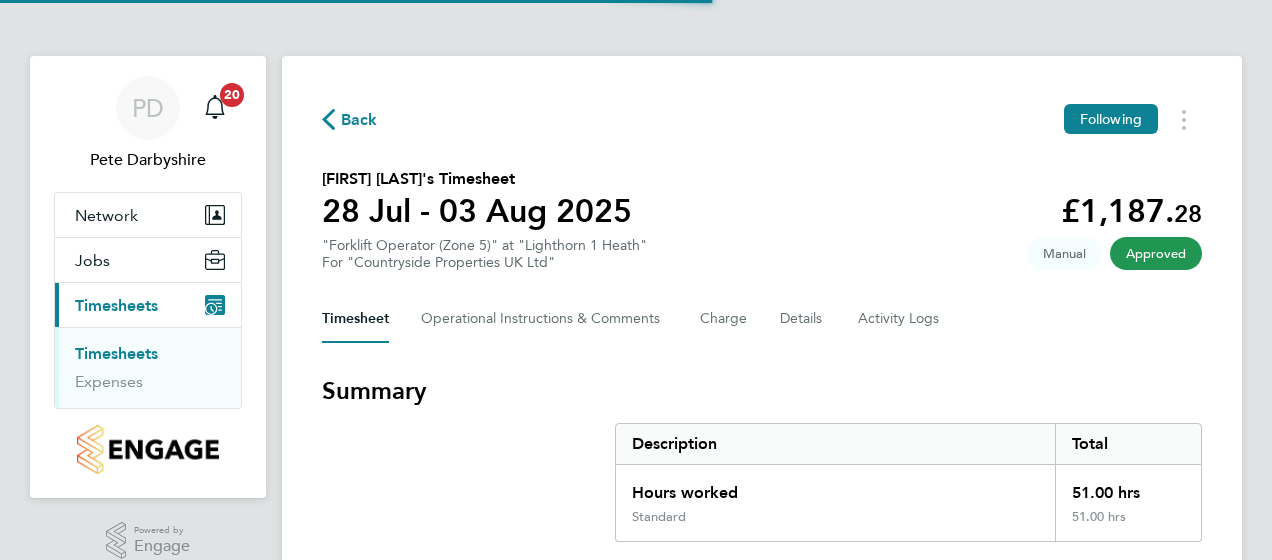 scroll, scrollTop: 0, scrollLeft: 0, axis: both 